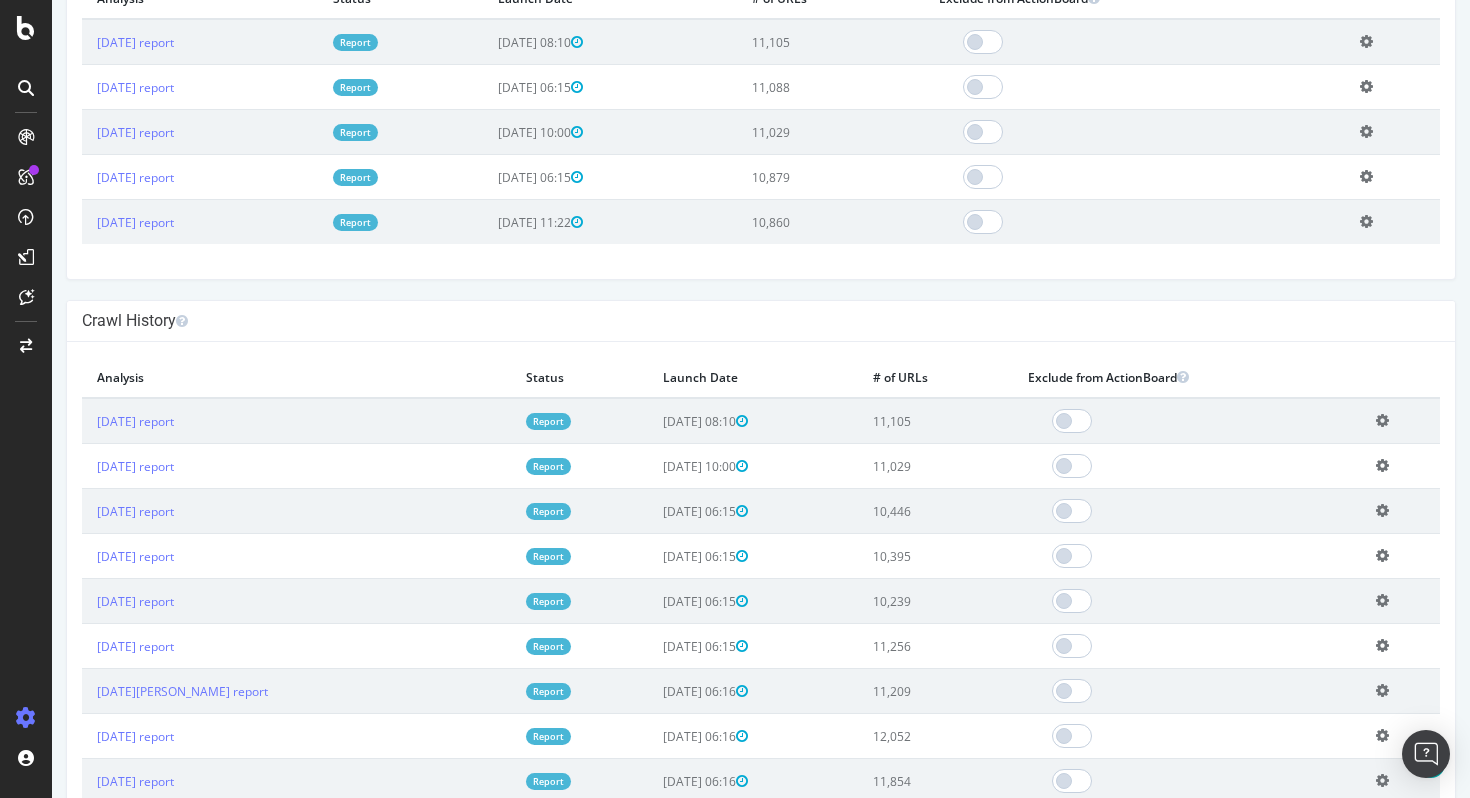 scroll, scrollTop: 691, scrollLeft: 0, axis: vertical 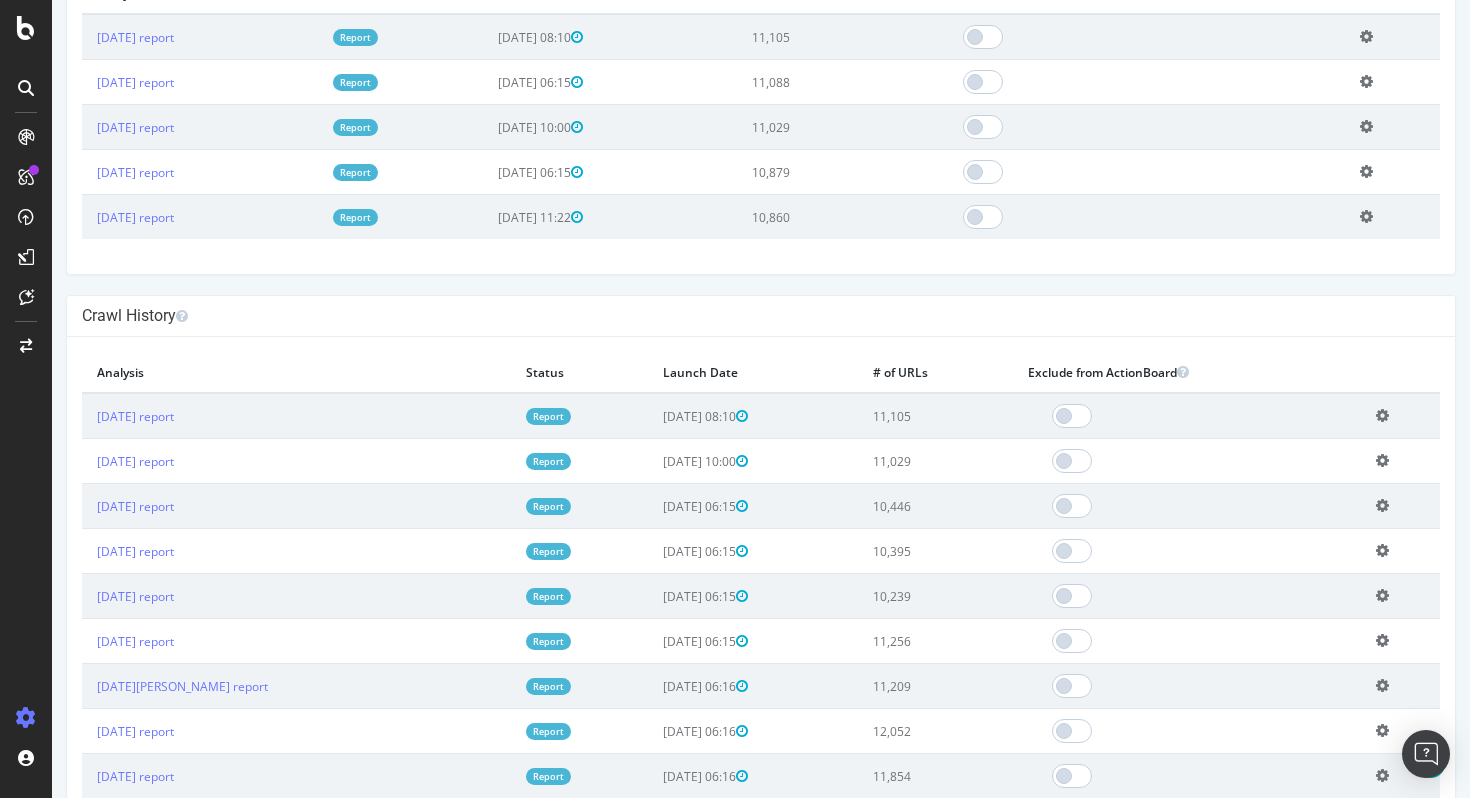 click on "[DATE]
report" at bounding box center [296, 416] 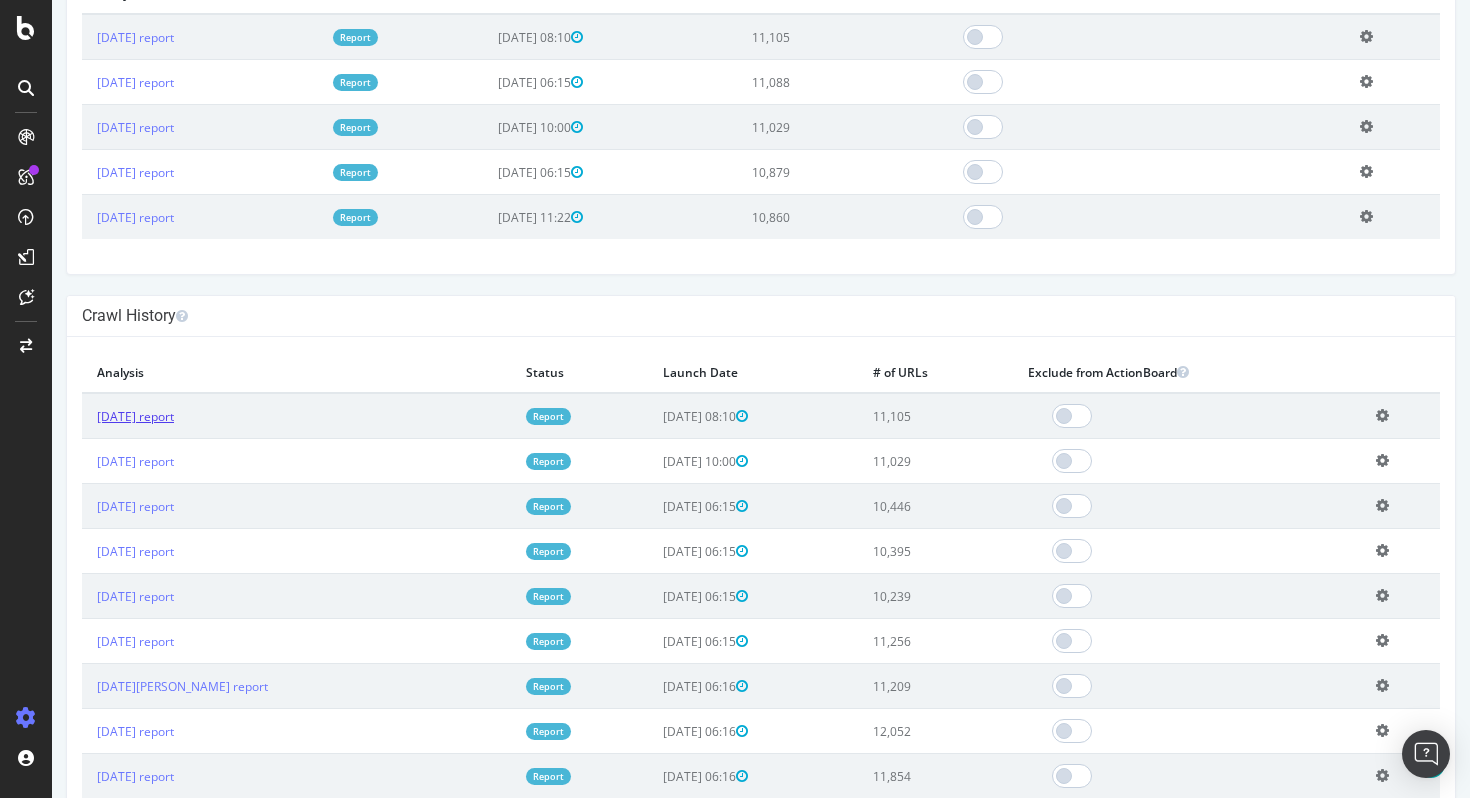 click on "[DATE]
report" at bounding box center (135, 416) 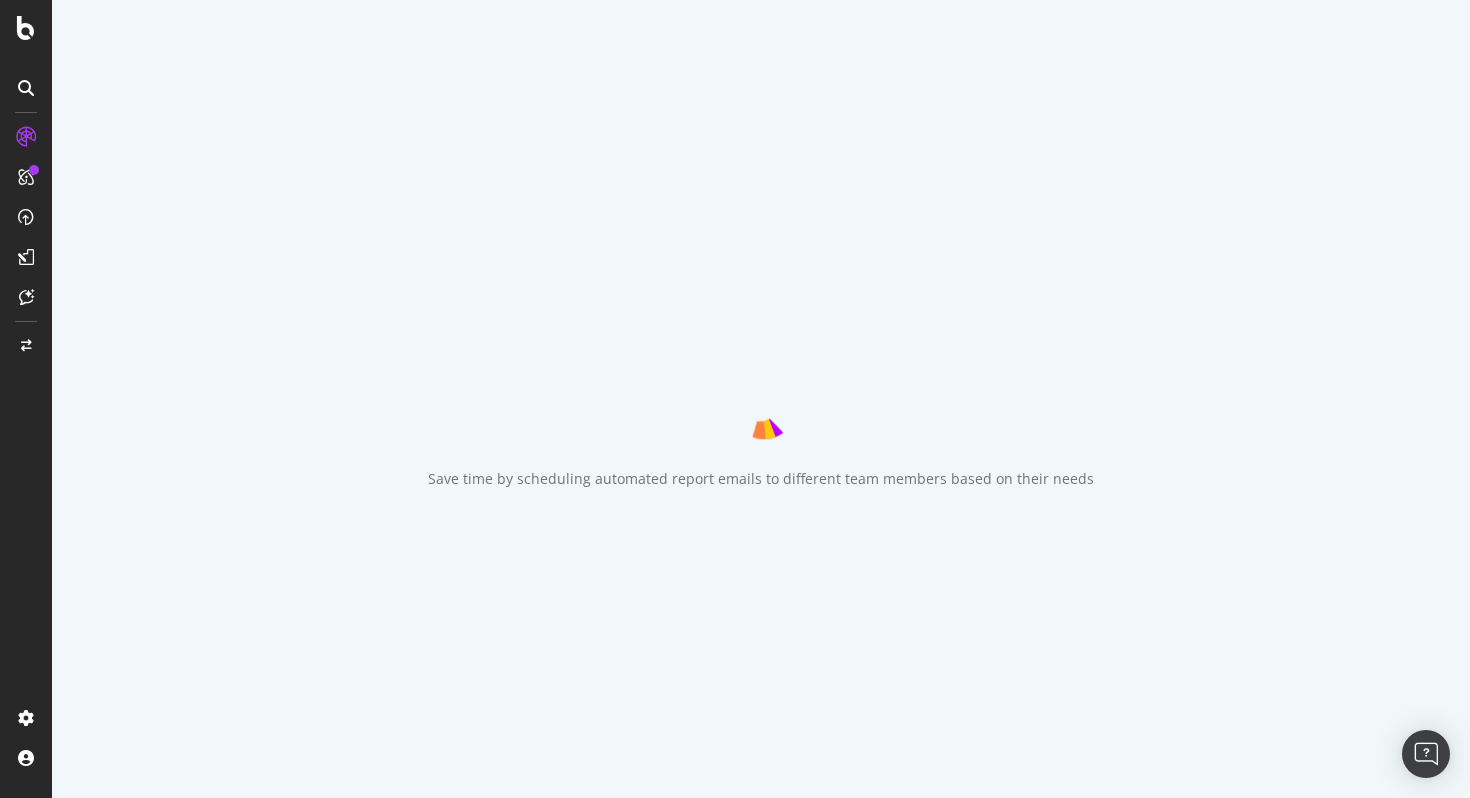 scroll, scrollTop: 0, scrollLeft: 0, axis: both 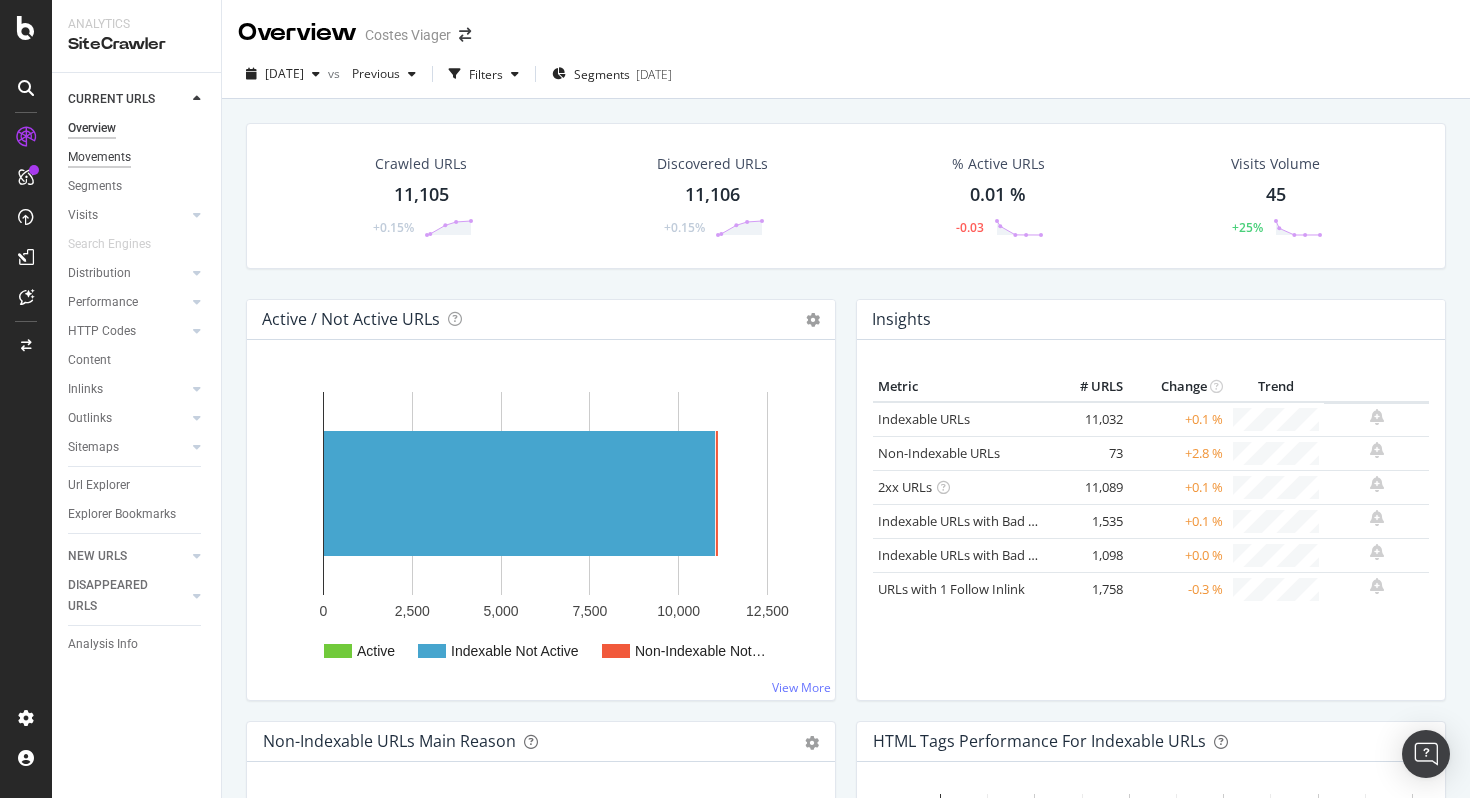 click on "Movements" at bounding box center [99, 157] 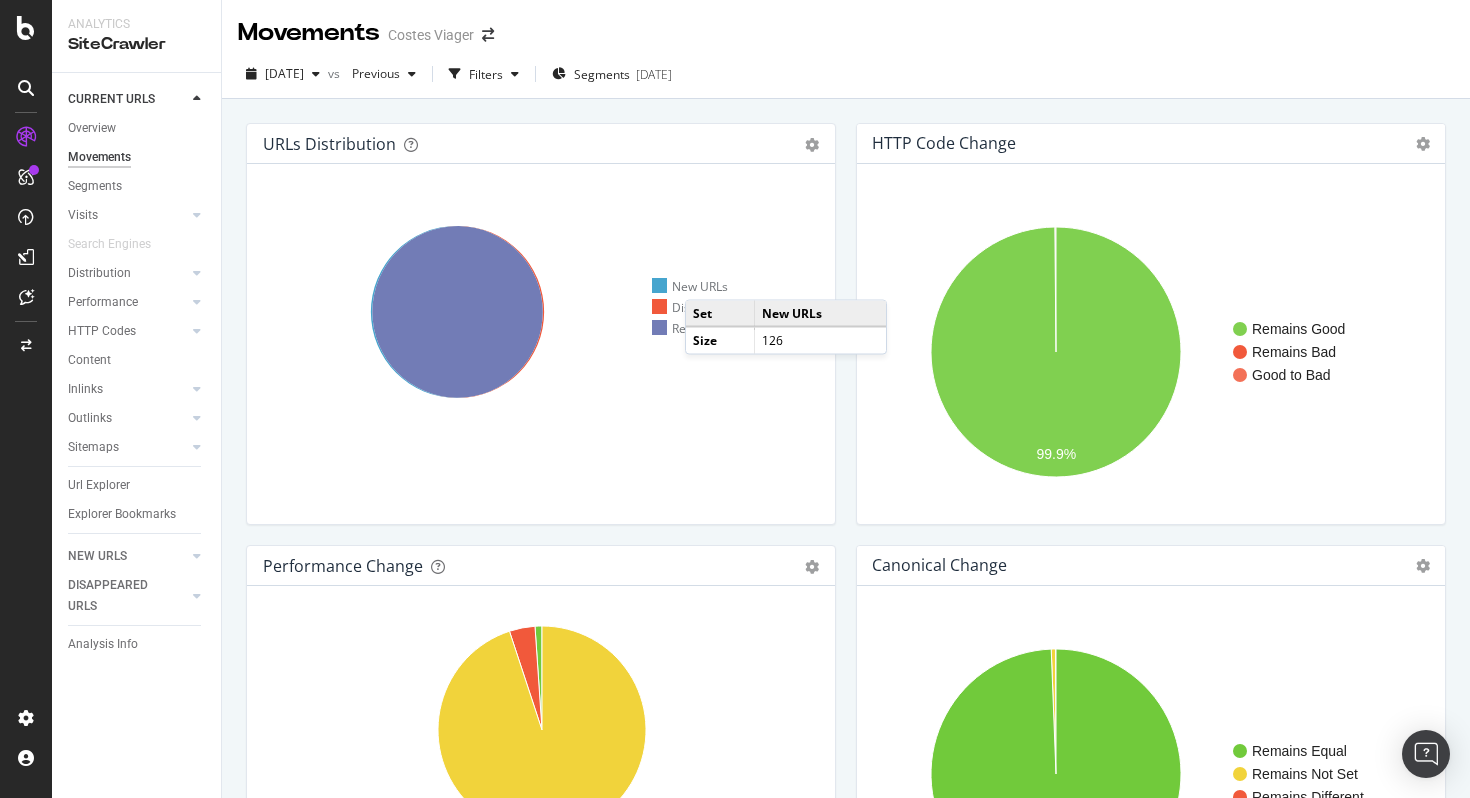 click on "New URLs" at bounding box center [690, 286] 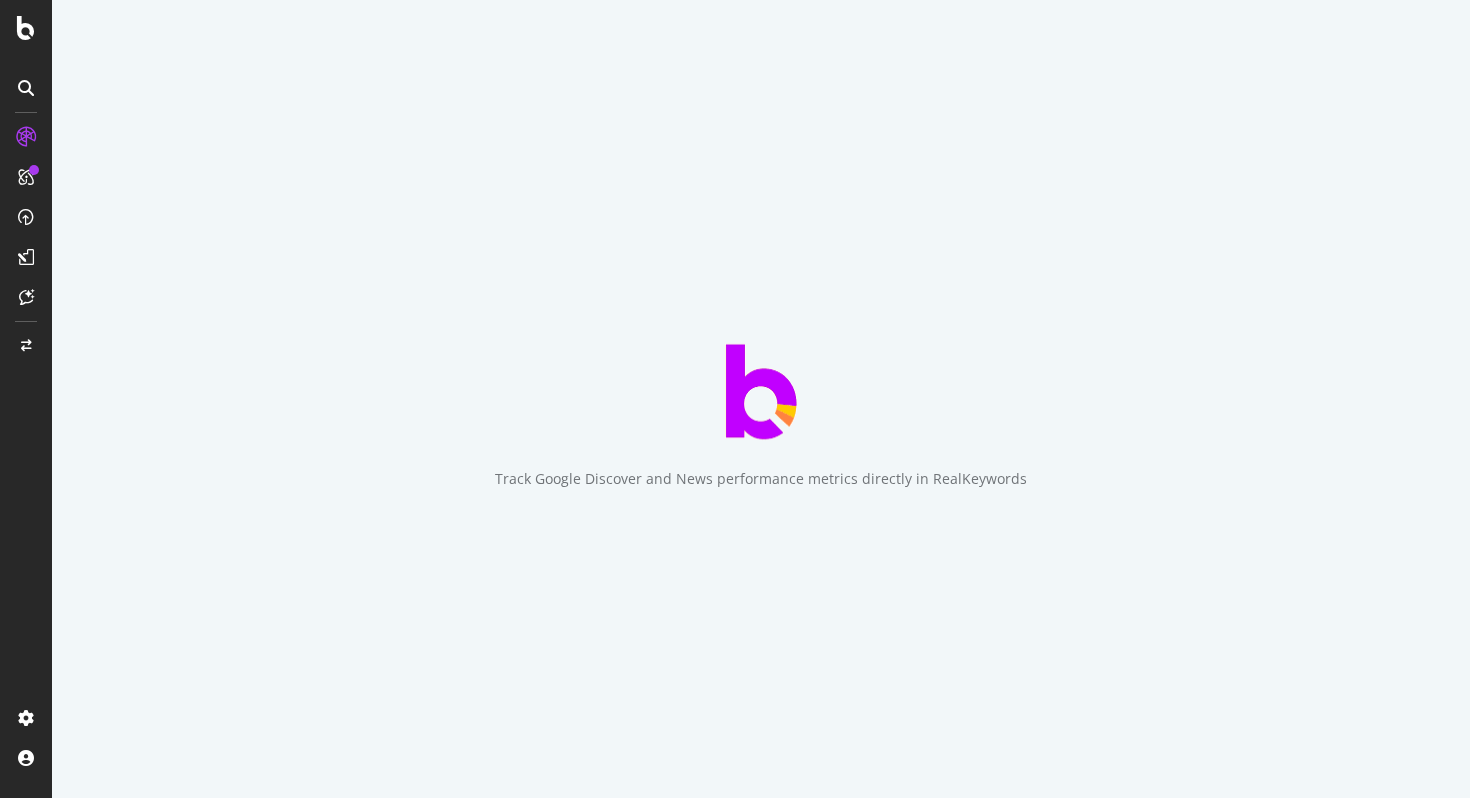 scroll, scrollTop: 0, scrollLeft: 0, axis: both 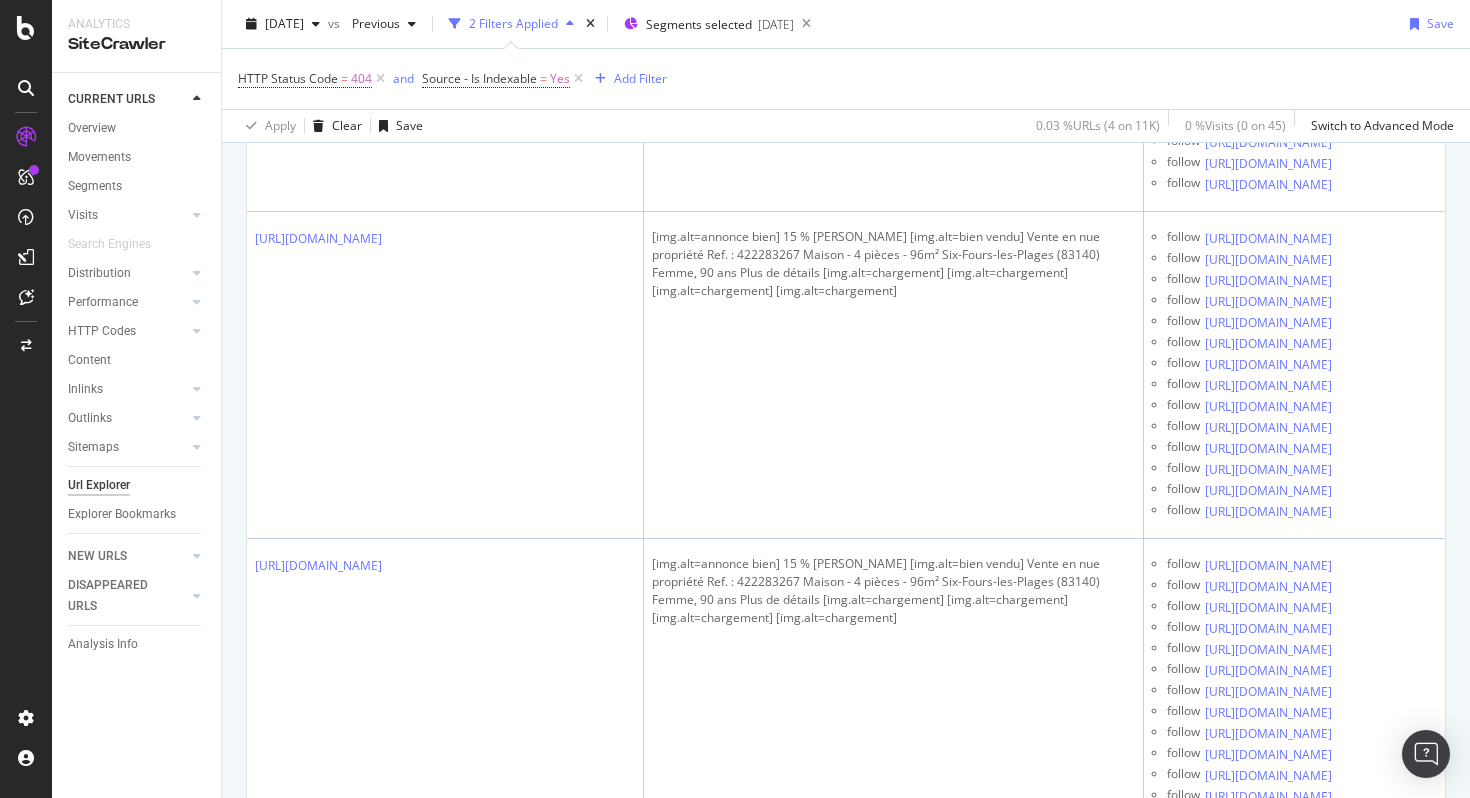 click at bounding box center [396, -742] 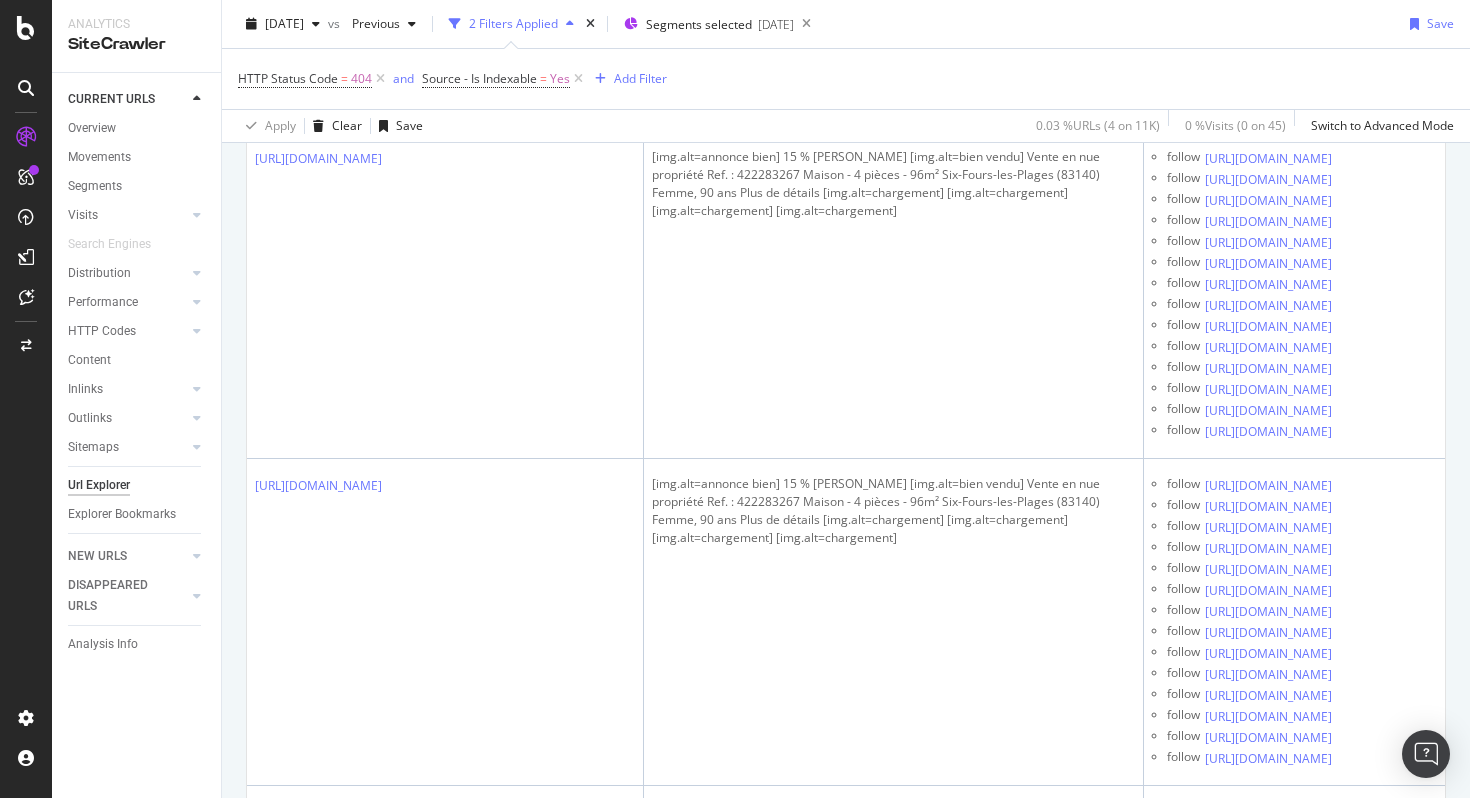 scroll, scrollTop: 4537, scrollLeft: 0, axis: vertical 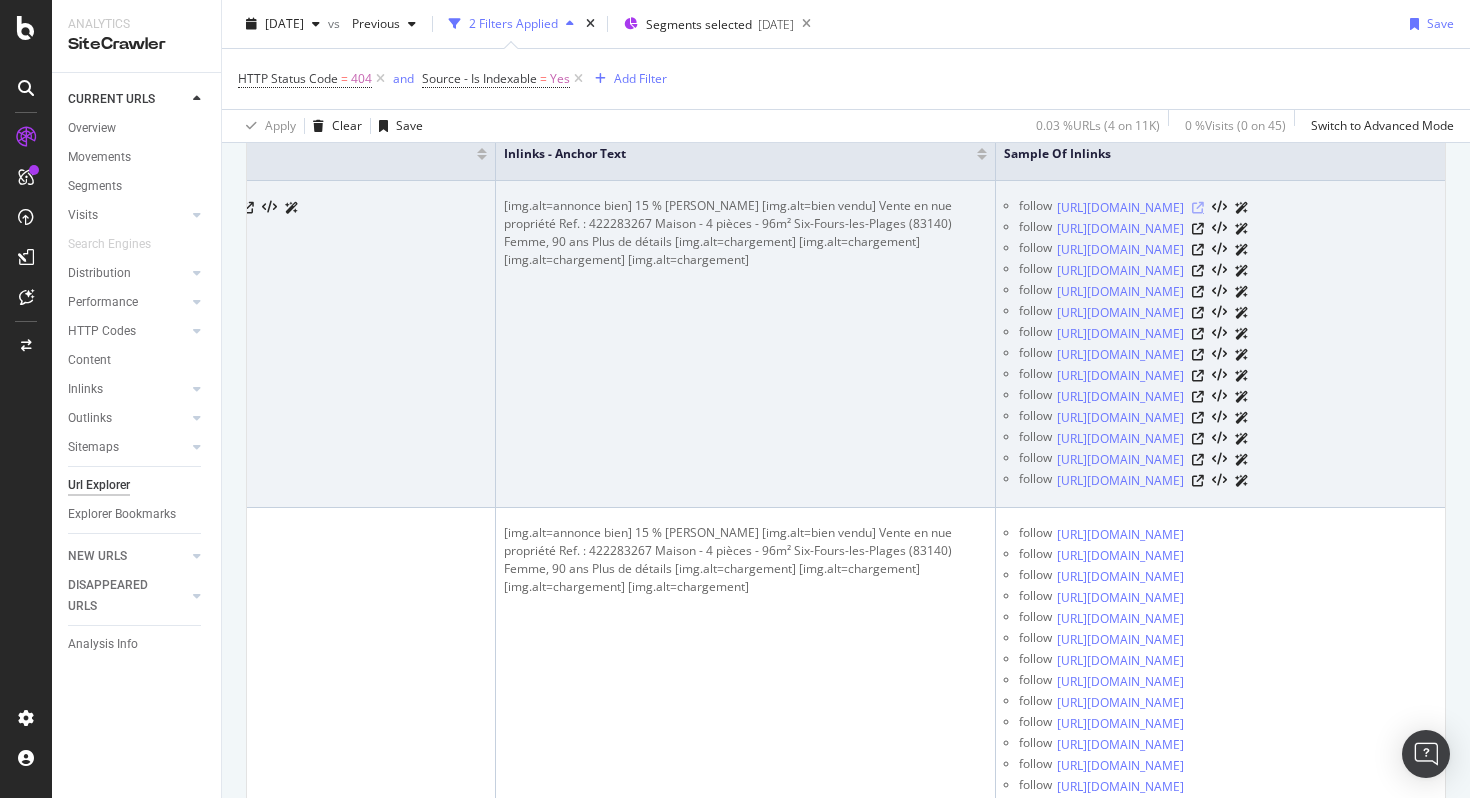 click at bounding box center [1198, 208] 